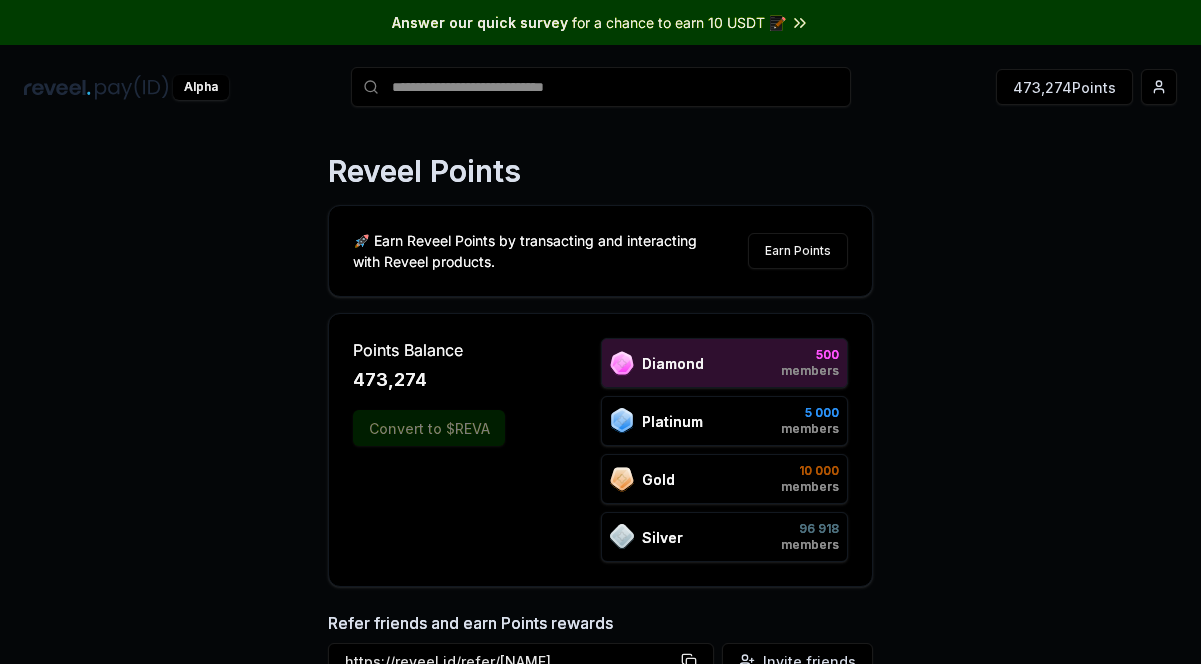 scroll, scrollTop: 0, scrollLeft: 0, axis: both 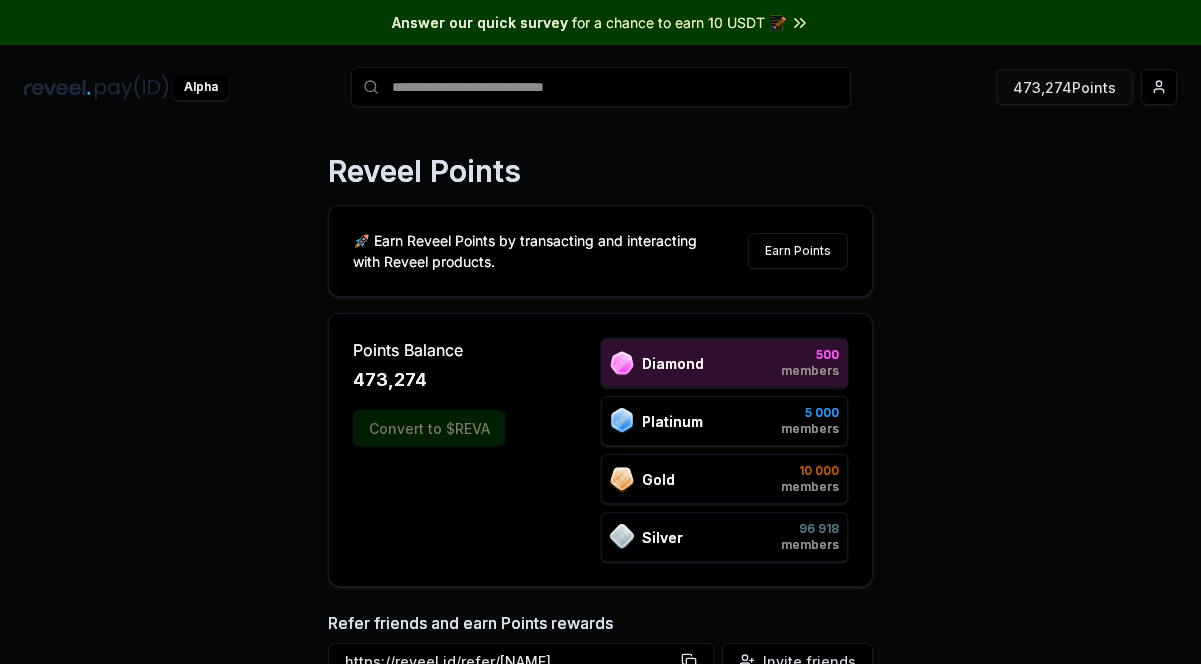 click on "473,274  Points" at bounding box center [1064, 87] 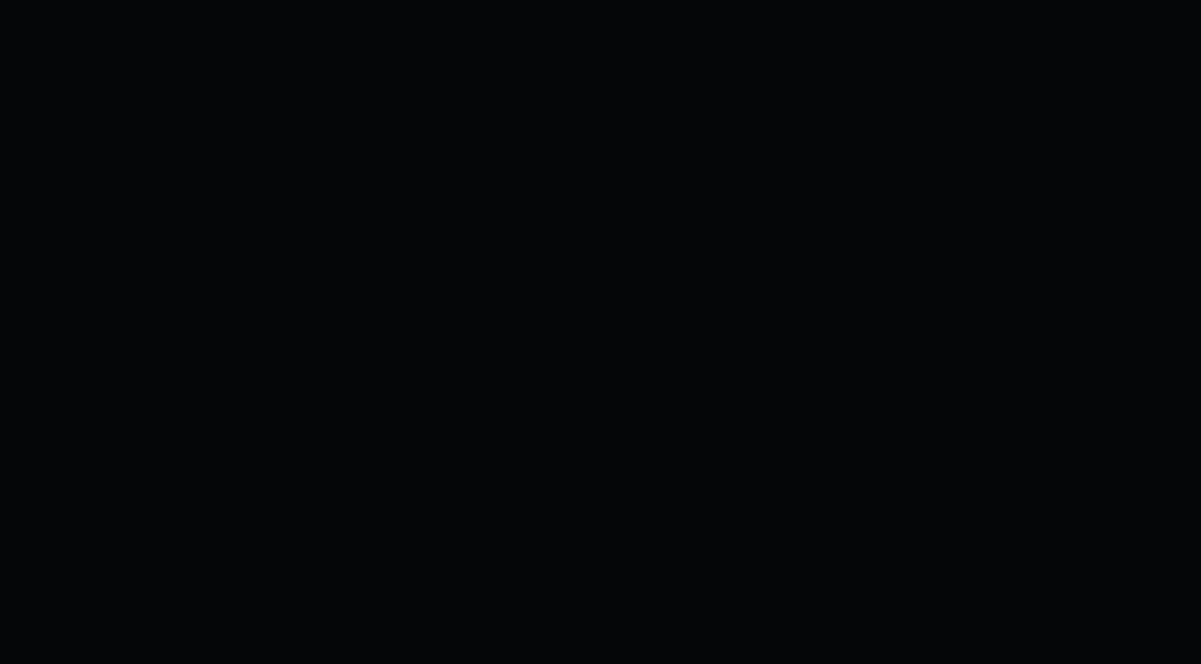 scroll, scrollTop: 0, scrollLeft: 0, axis: both 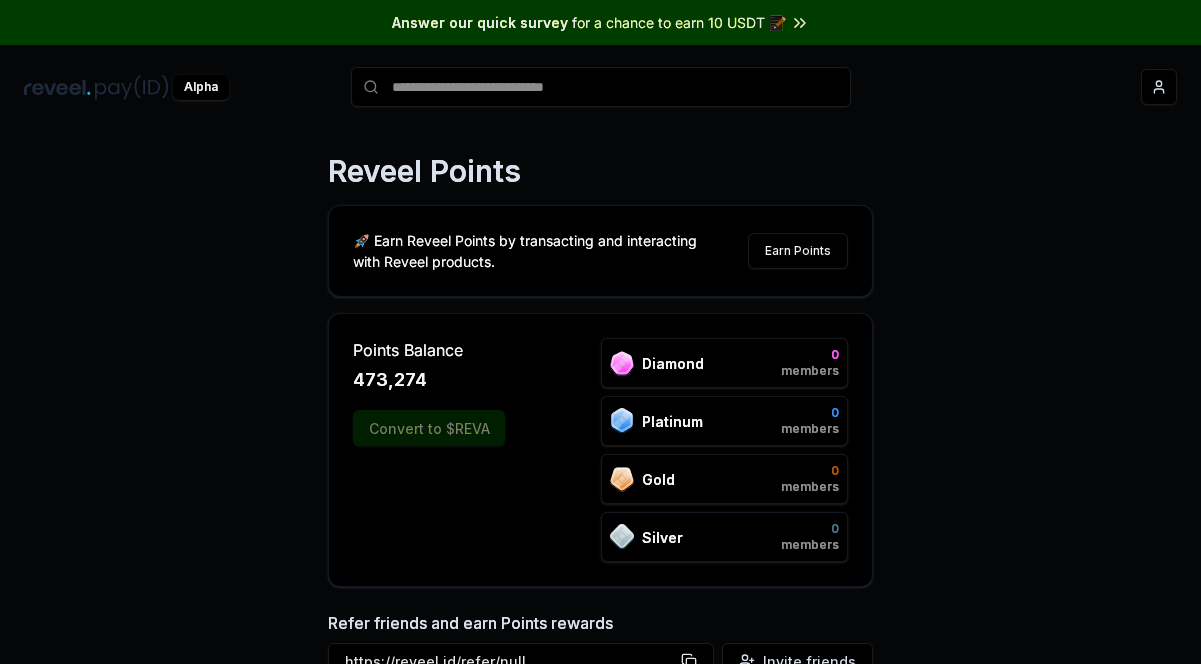 click at bounding box center (601, 87) 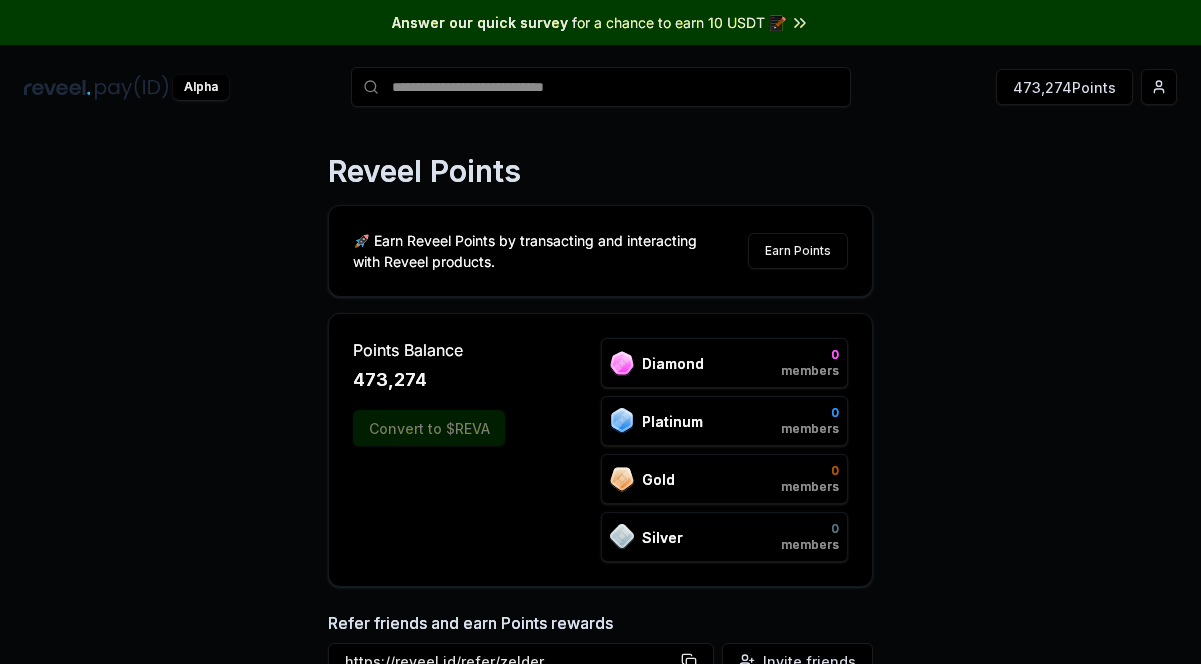 click at bounding box center [601, 87] 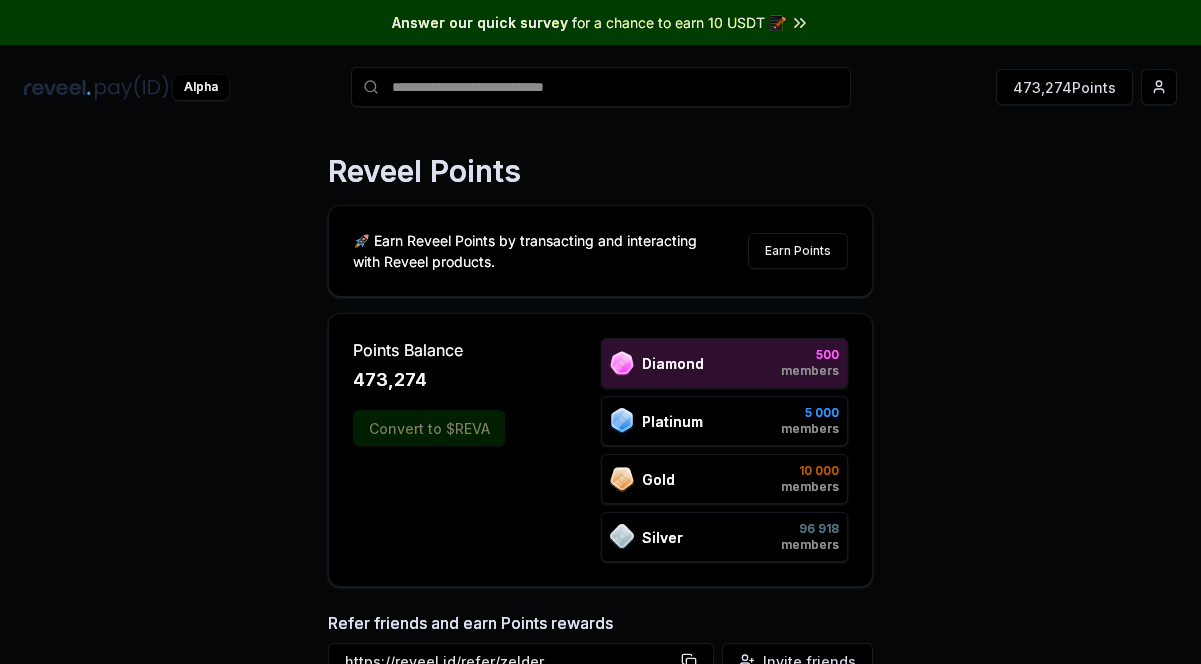 click at bounding box center (601, 87) 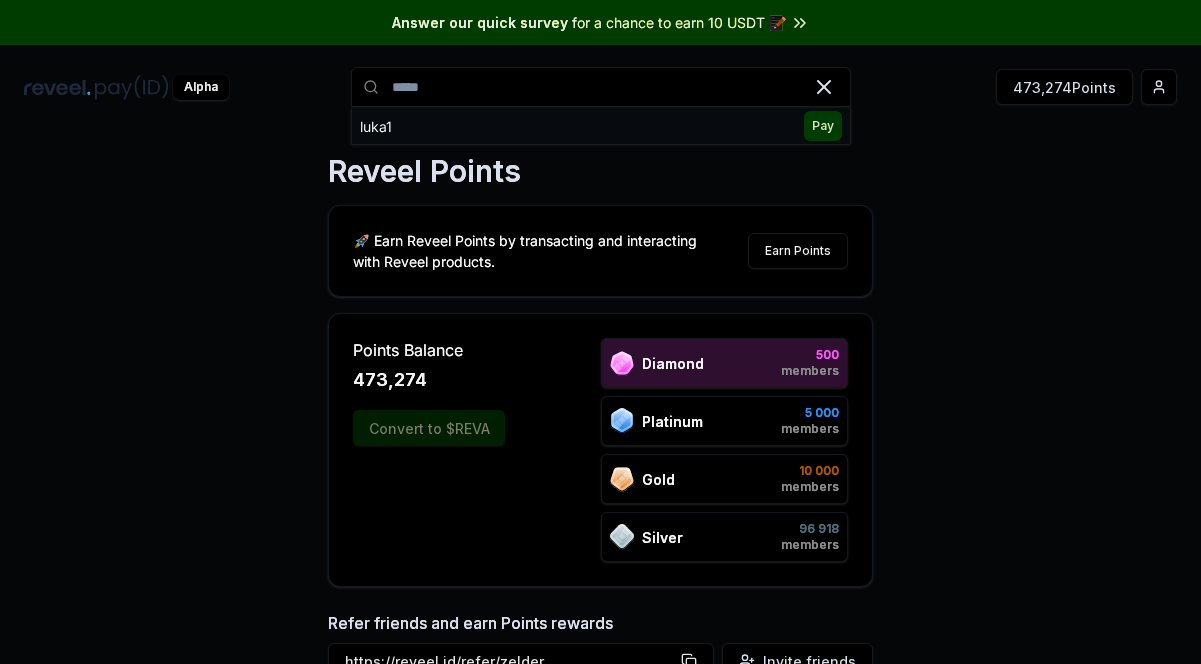 type on "*****" 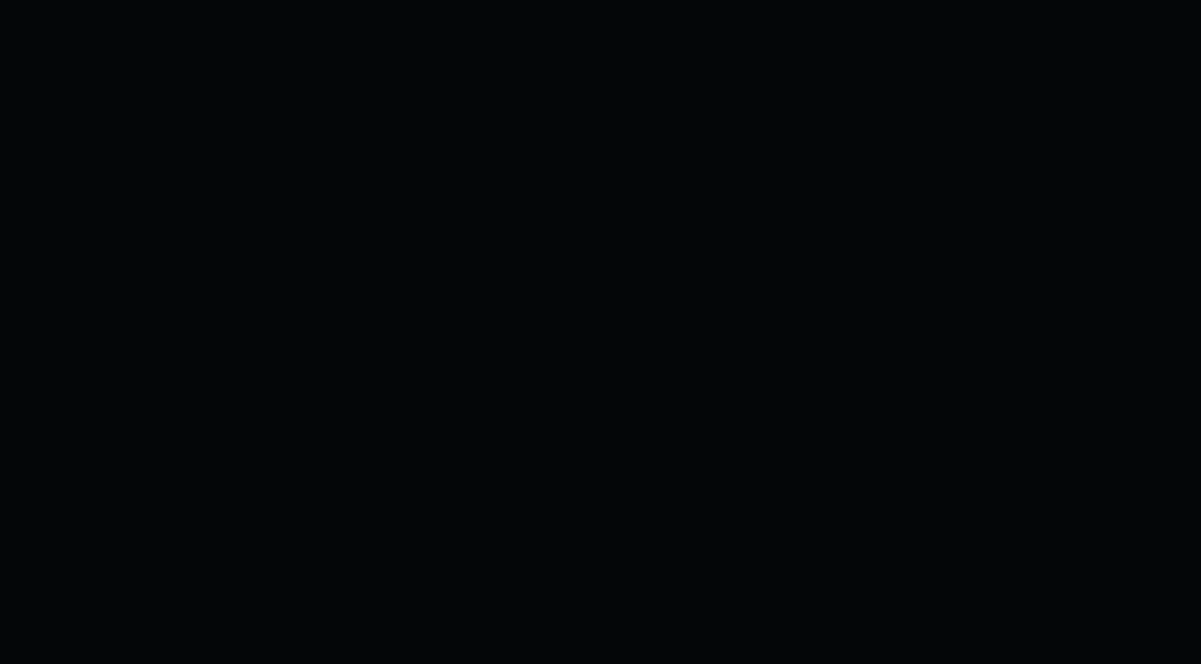 scroll, scrollTop: 0, scrollLeft: 0, axis: both 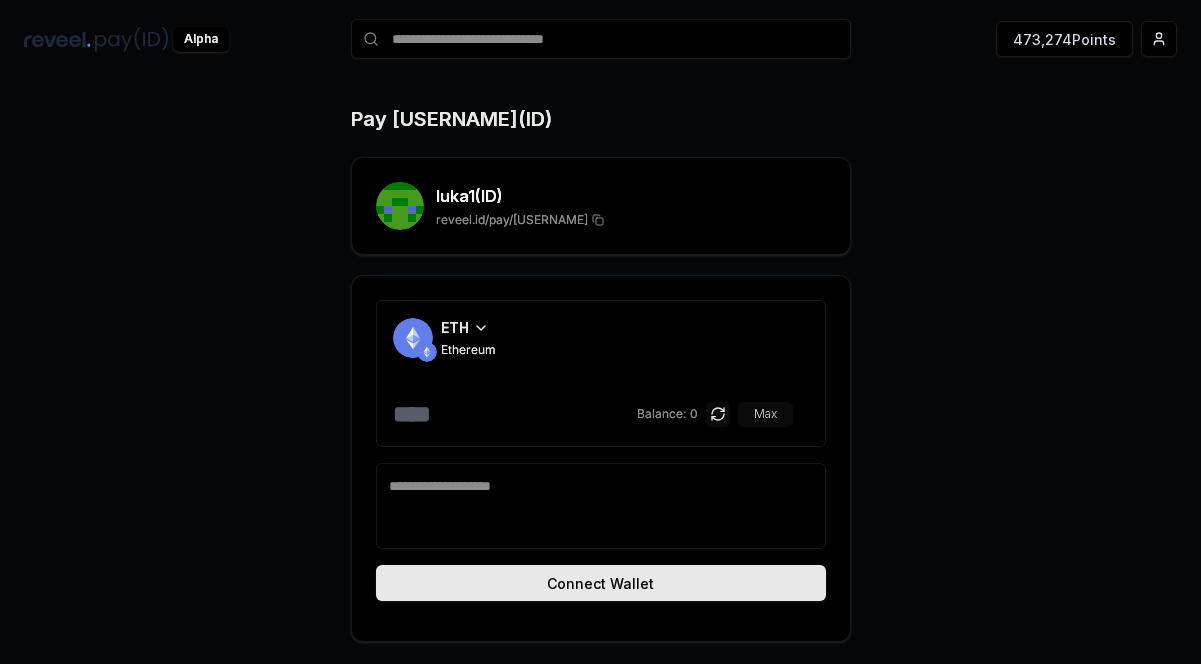 click on "ETH Ethereum" at bounding box center [468, 337] 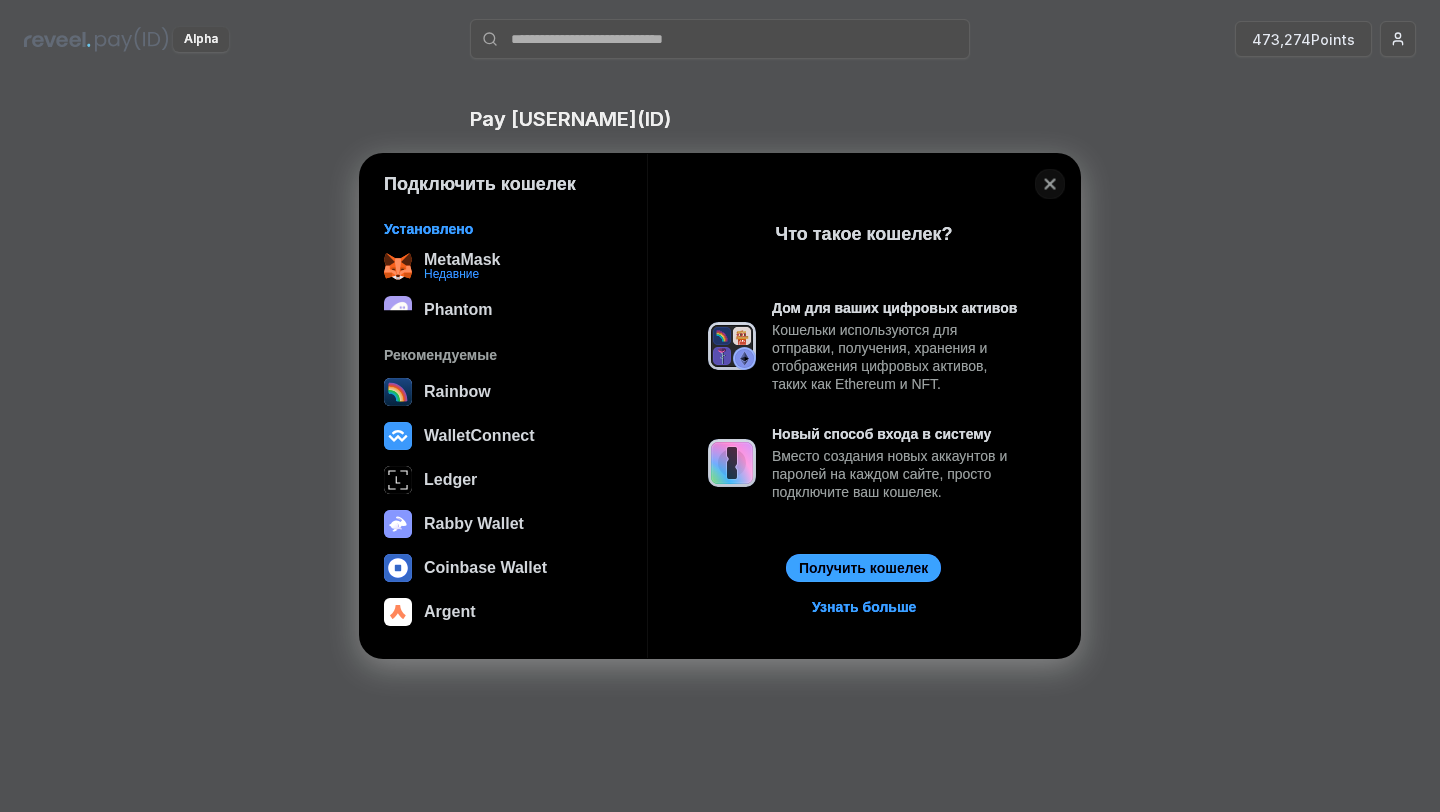 click on "Close" at bounding box center [1050, 184] 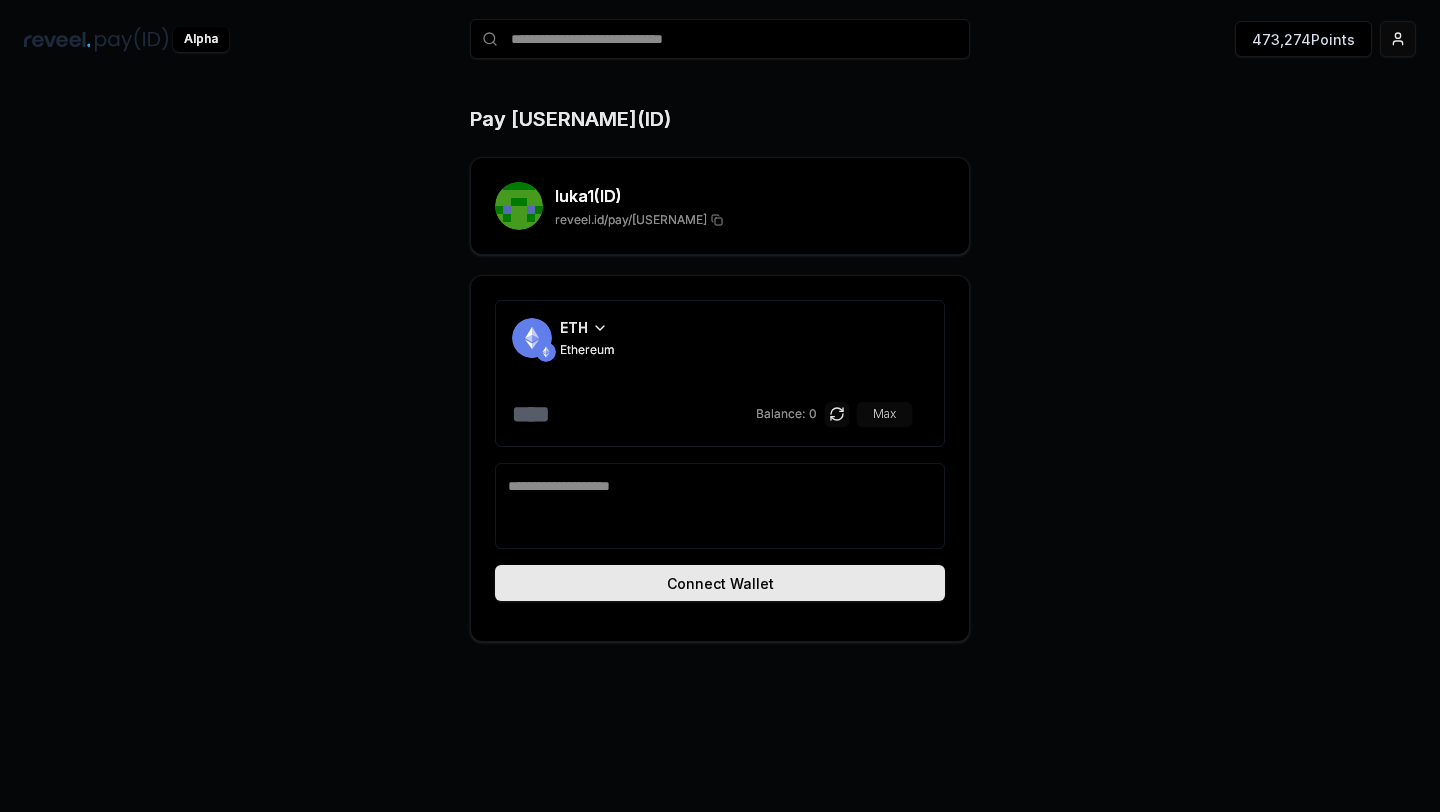 click on "Answer our quick survey for a chance to earn 10 USDT 📝 Alpha   473,274  Points Pay [USERNAME](ID) [USERNAME] (ID) reveel.id/pay/[USERNAME] ETH Ethereum Balance: 0 Max Connect Wallet" at bounding box center (720, 406) 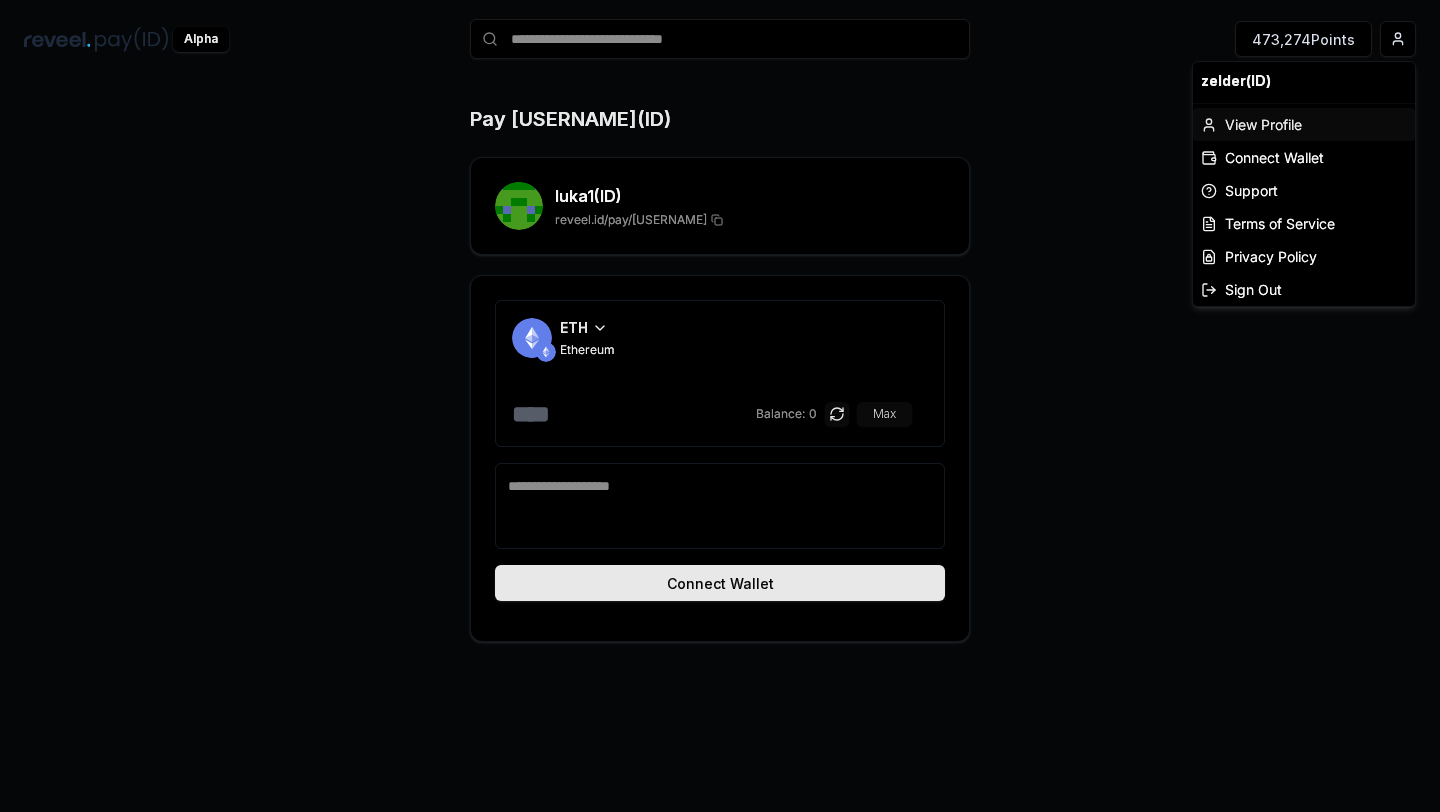 click on "View Profile" at bounding box center (1304, 124) 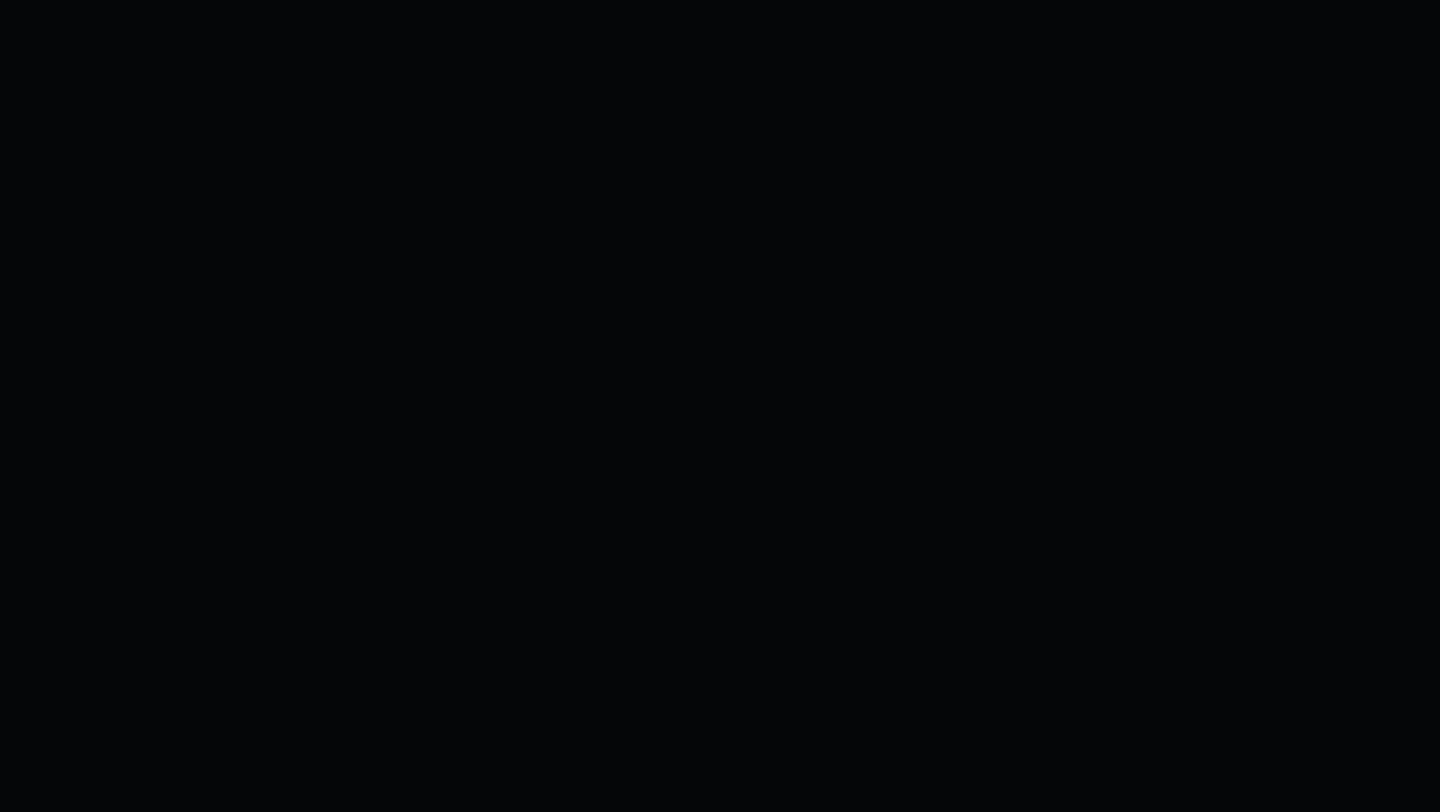 scroll, scrollTop: 0, scrollLeft: 0, axis: both 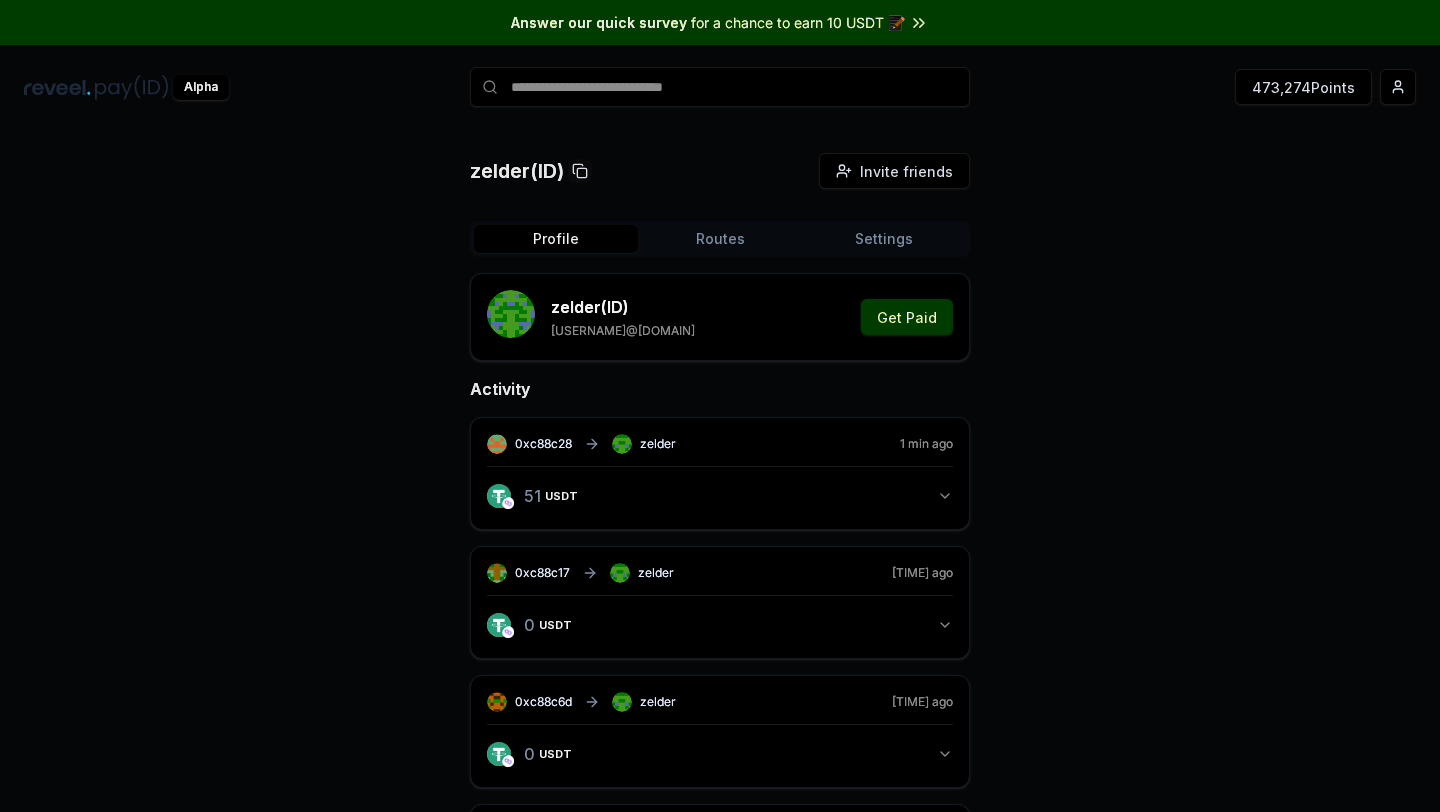 click on "Settings" at bounding box center [884, 239] 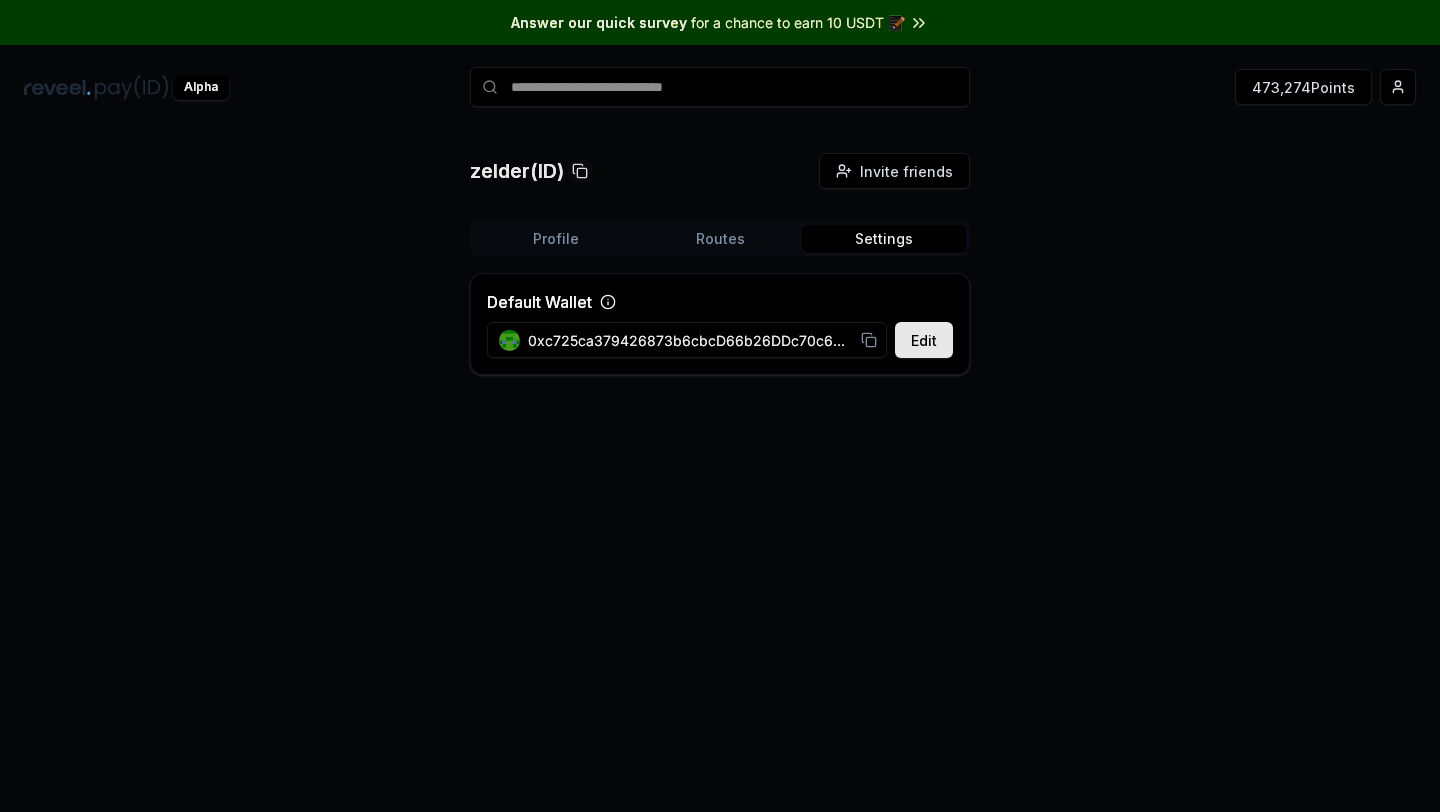 click on "Profile" at bounding box center (556, 239) 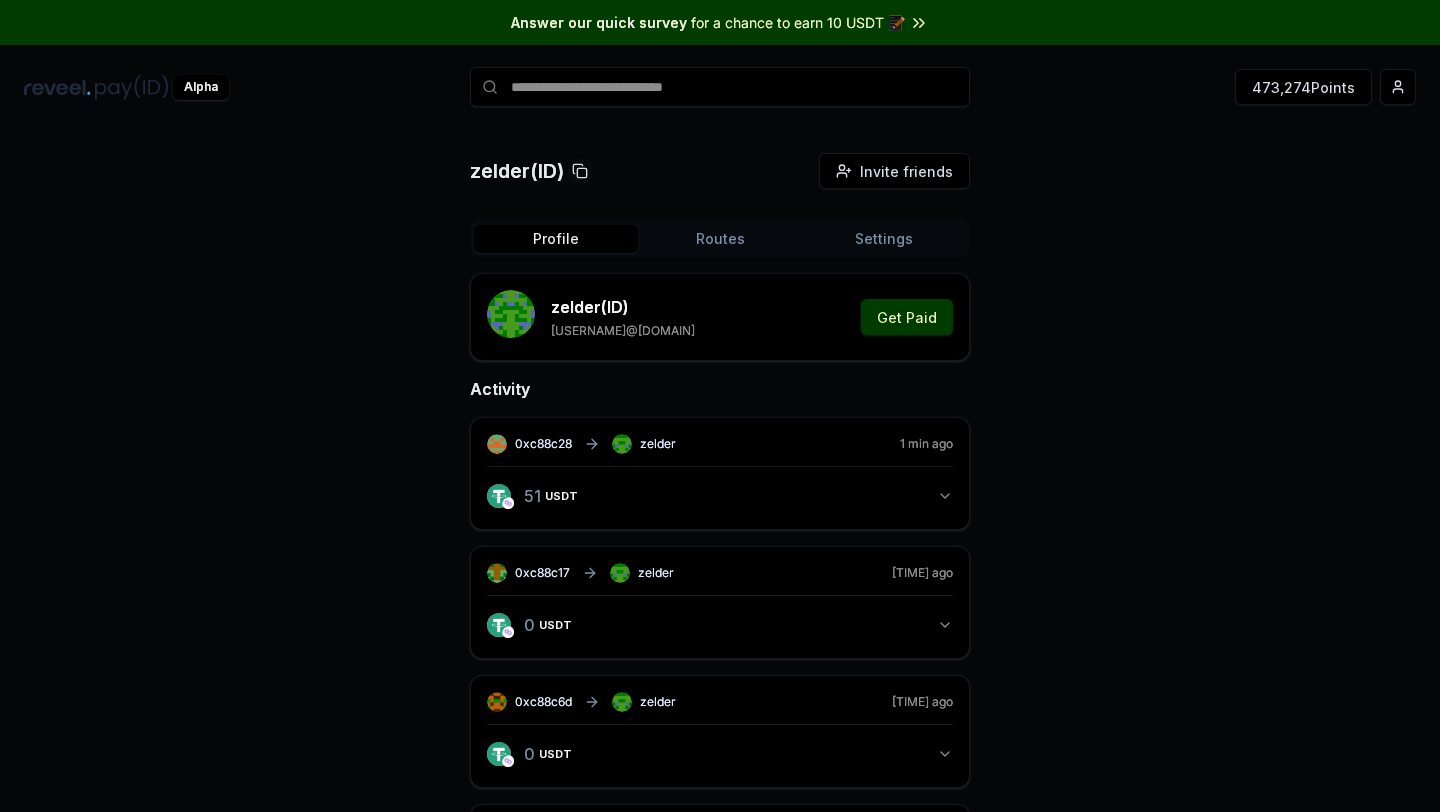 click on "Alpha   473,274  Points" at bounding box center [720, 87] 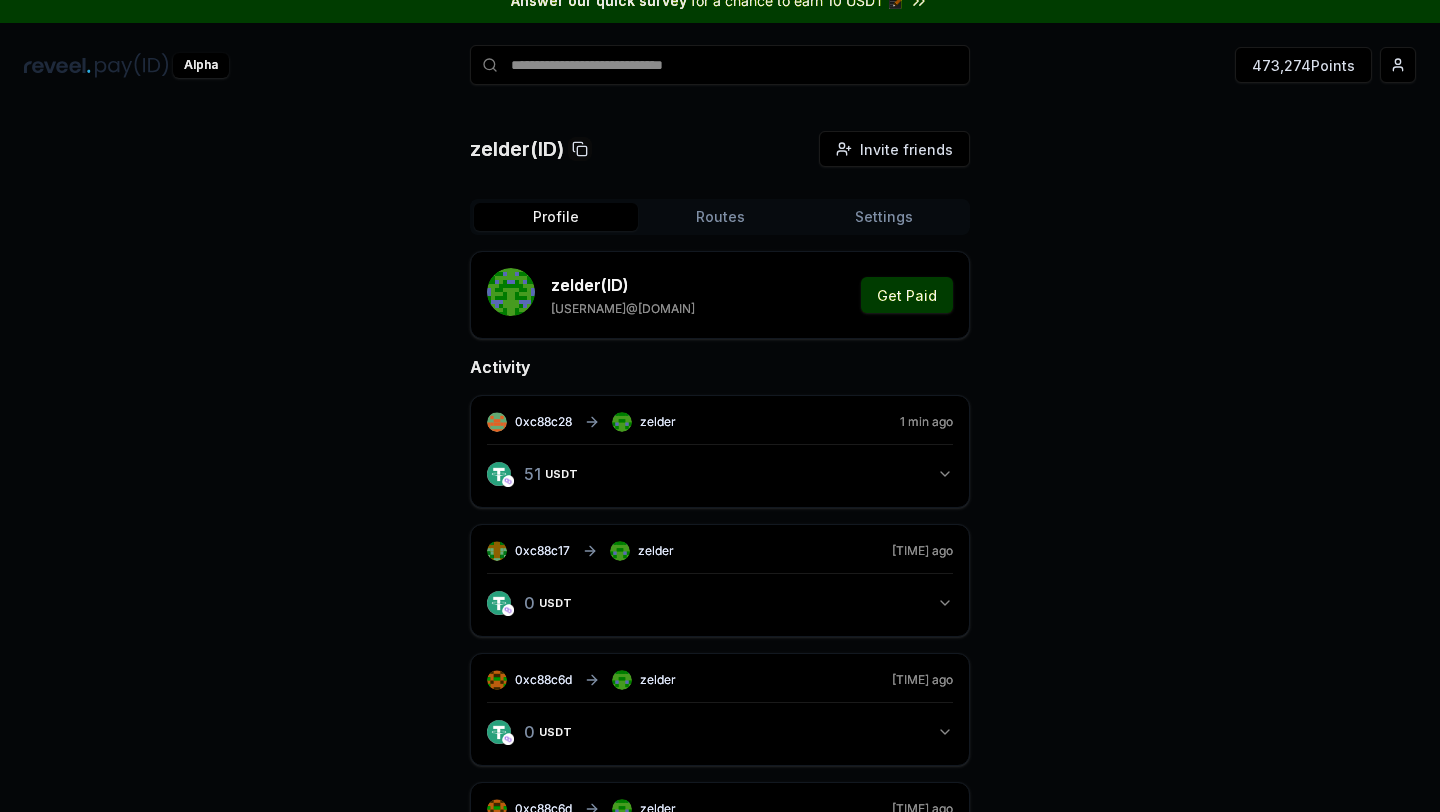 scroll, scrollTop: 0, scrollLeft: 0, axis: both 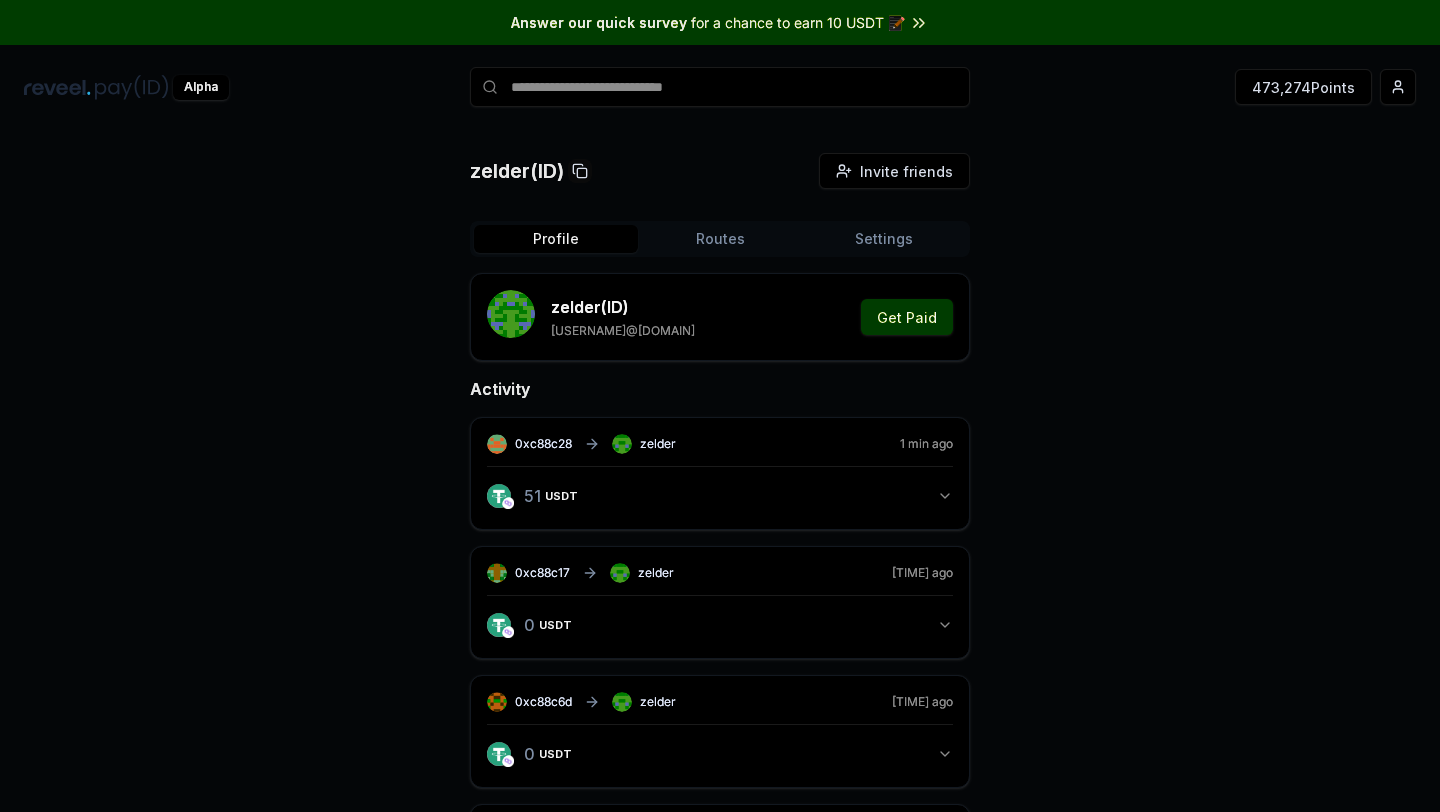 click 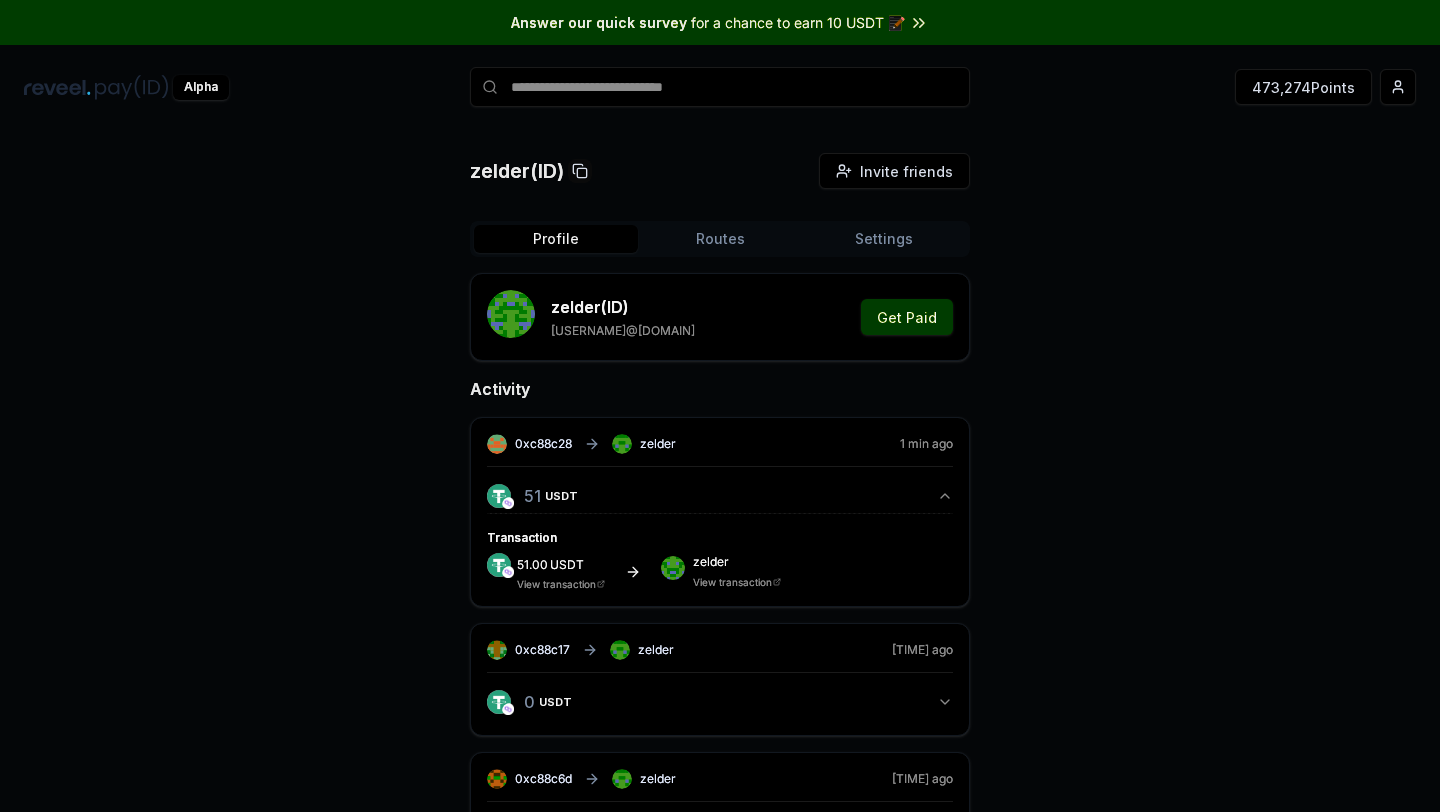 click at bounding box center (720, 87) 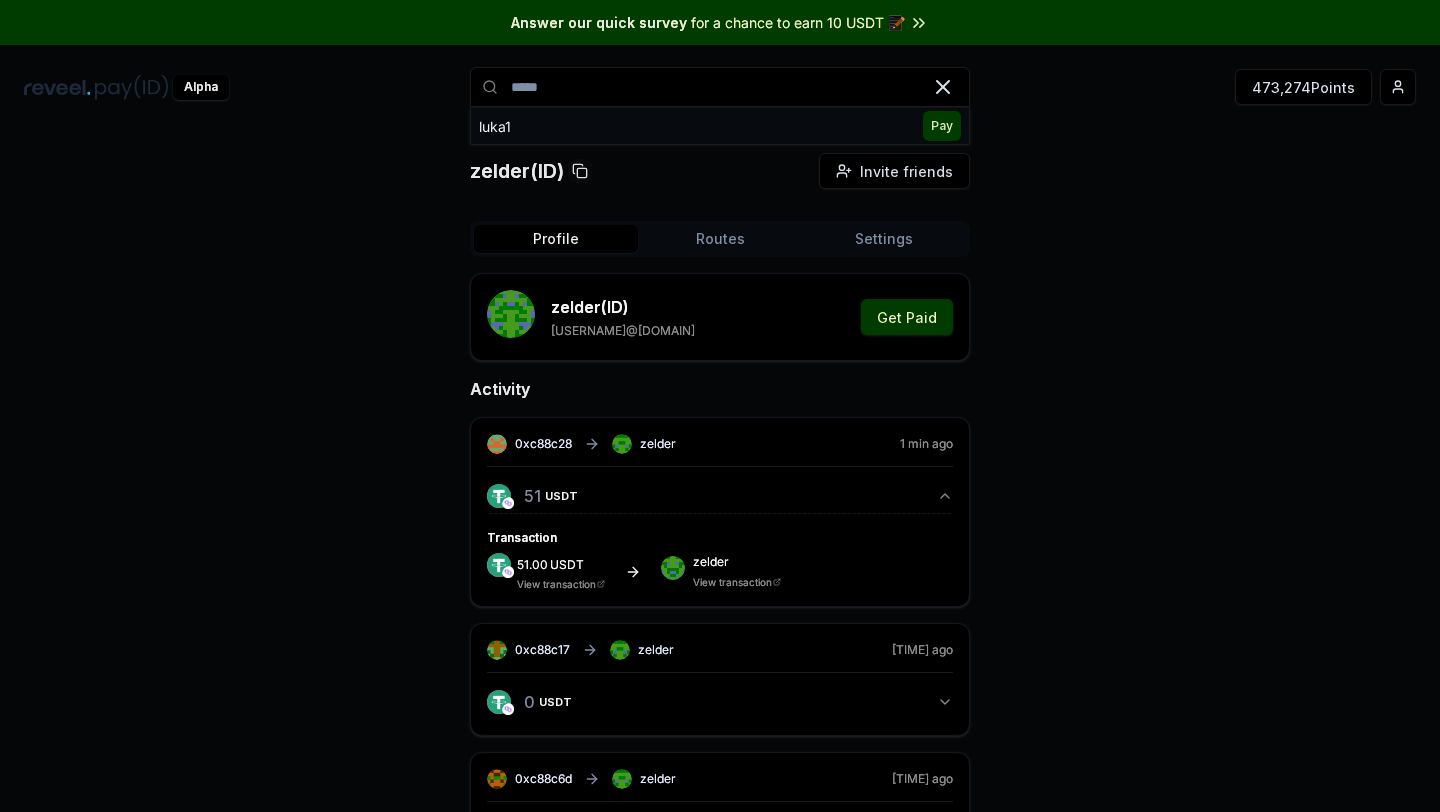 click on "Pay" at bounding box center (942, 126) 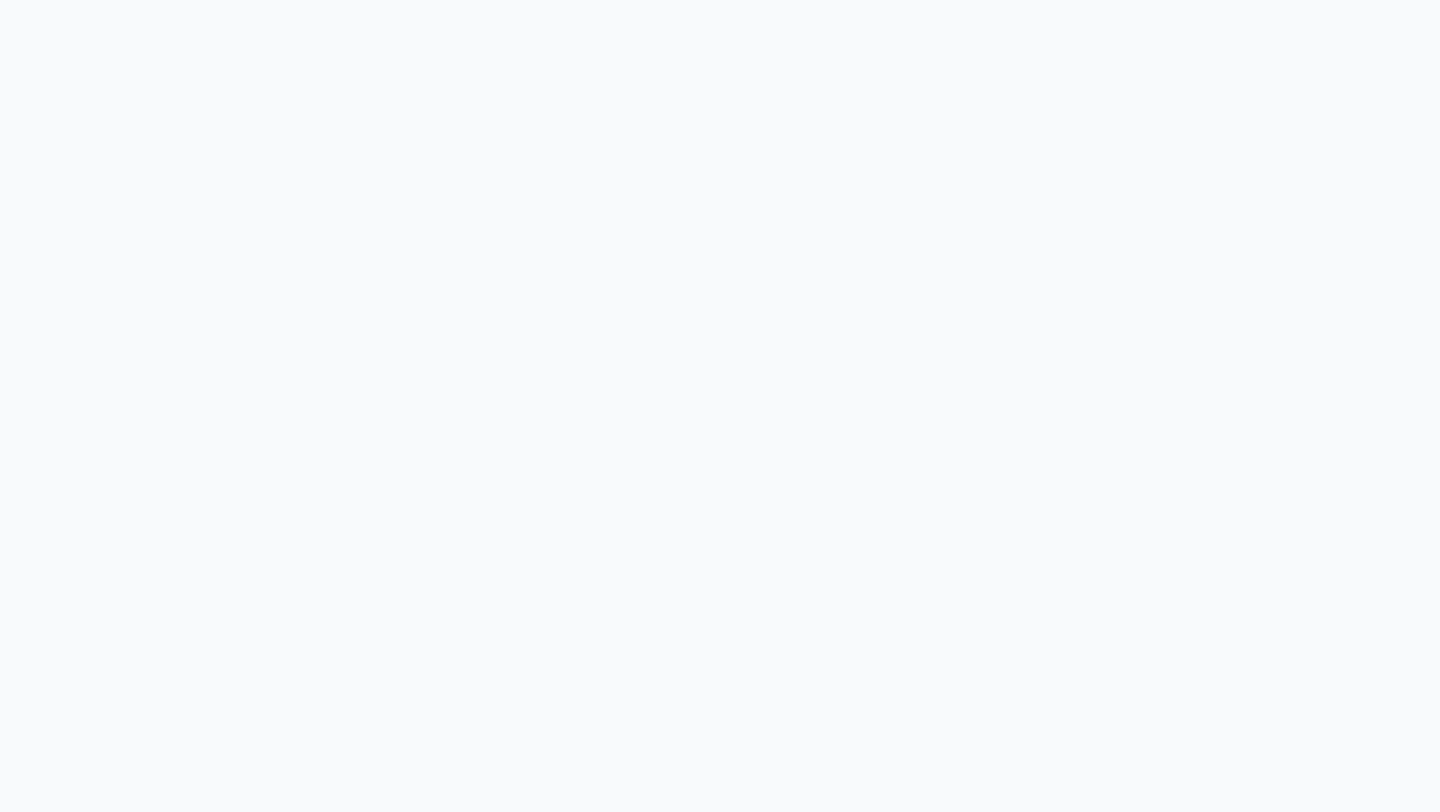 scroll, scrollTop: 0, scrollLeft: 0, axis: both 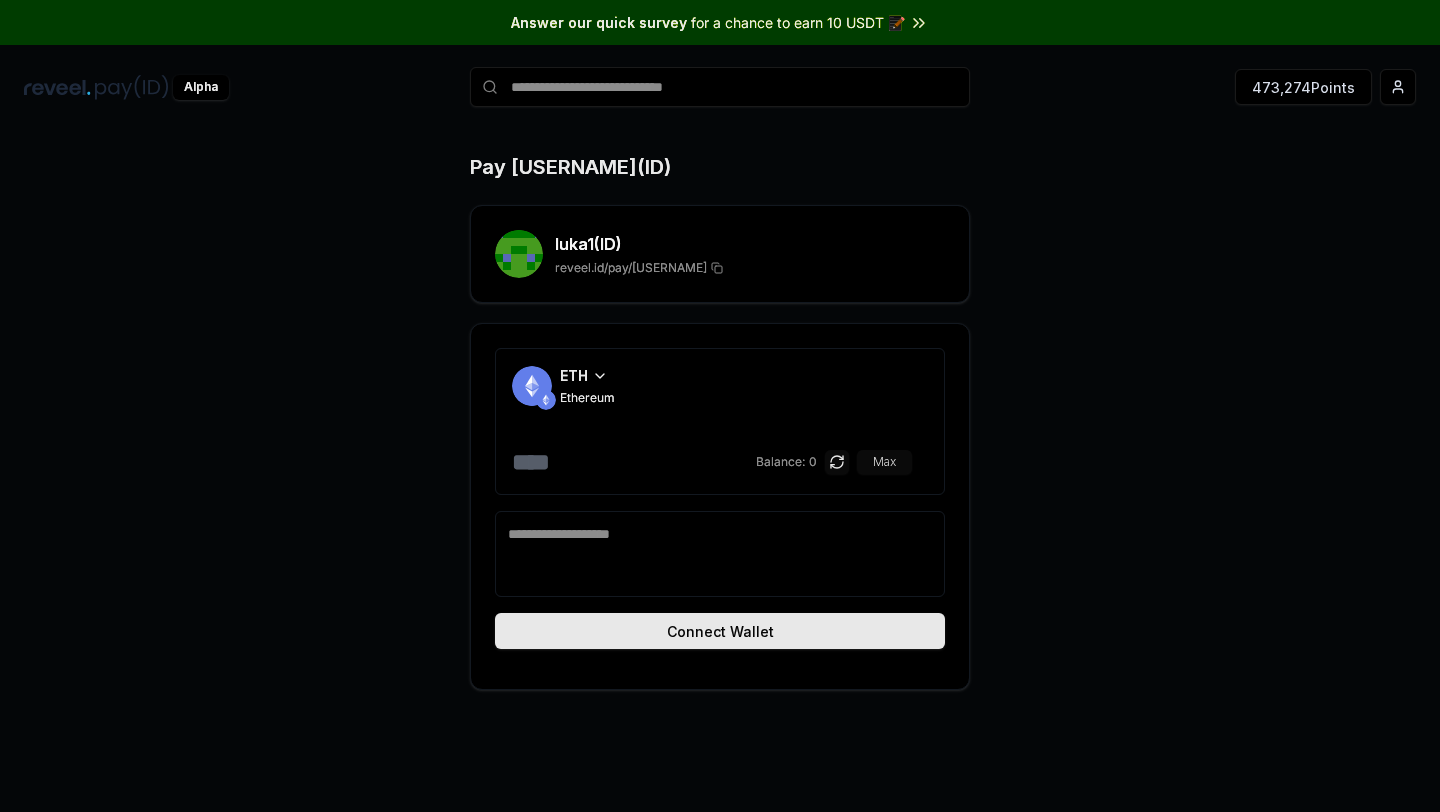 click 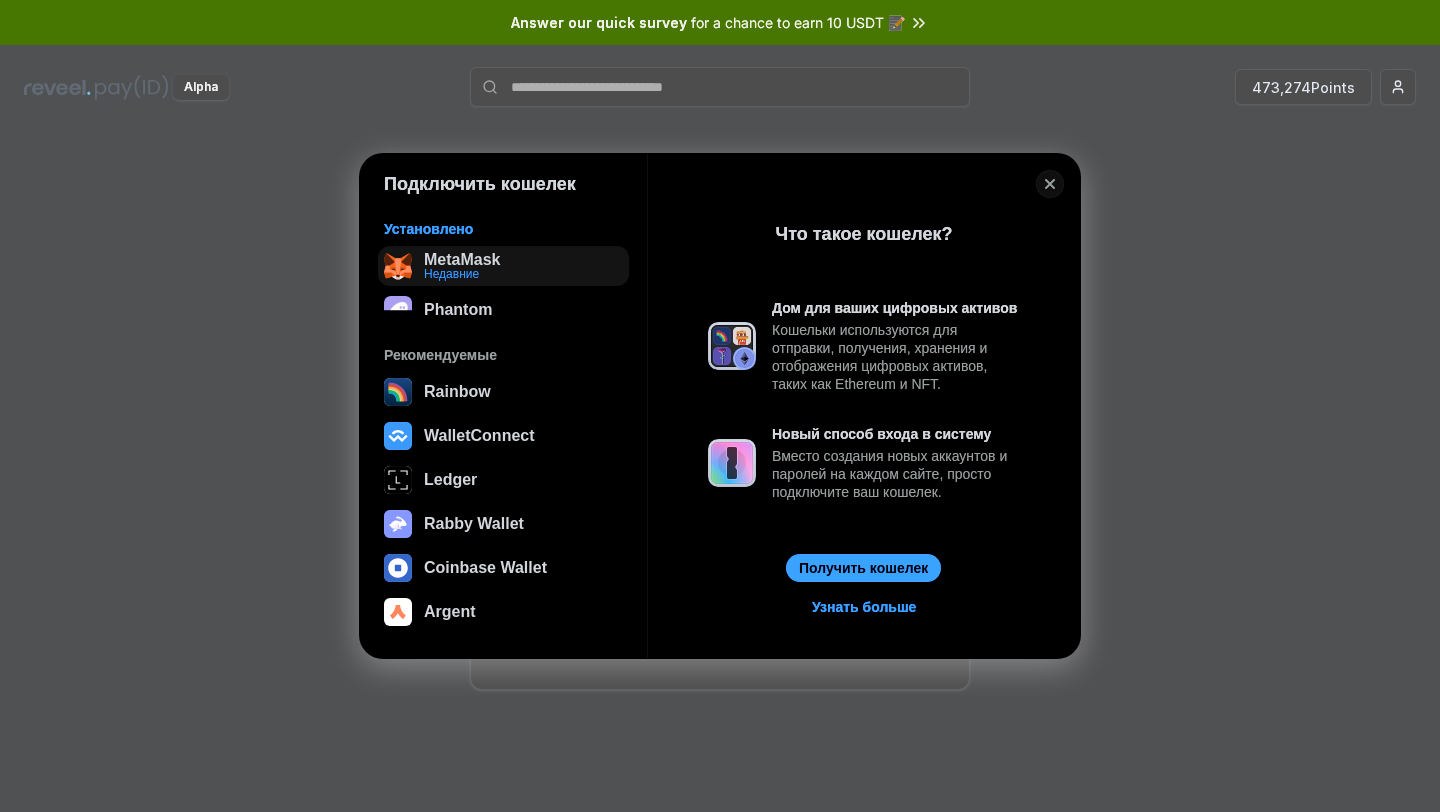 click on "MetaMask Недавние" at bounding box center [503, 266] 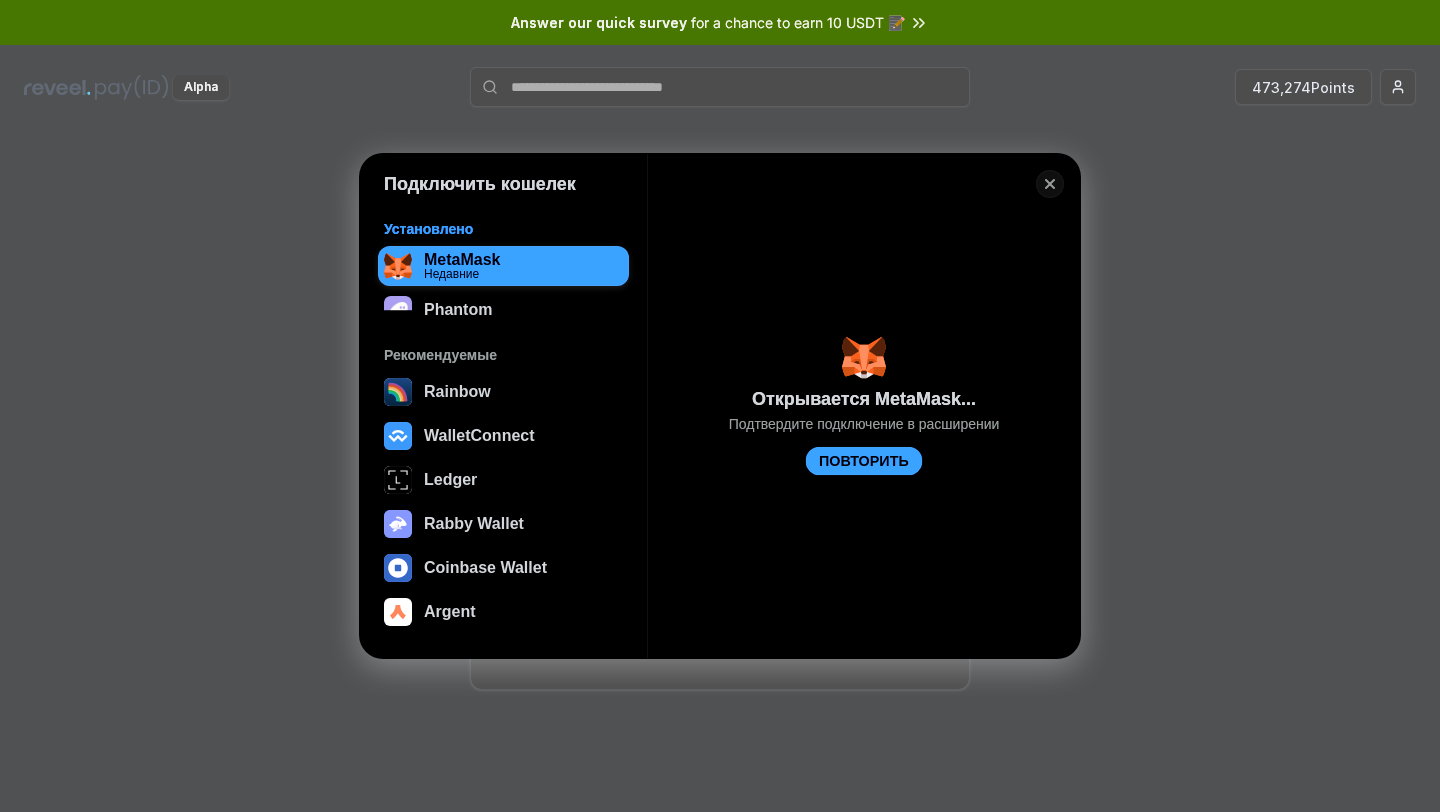 click on "ПОВТОРИТЬ" at bounding box center [864, 461] 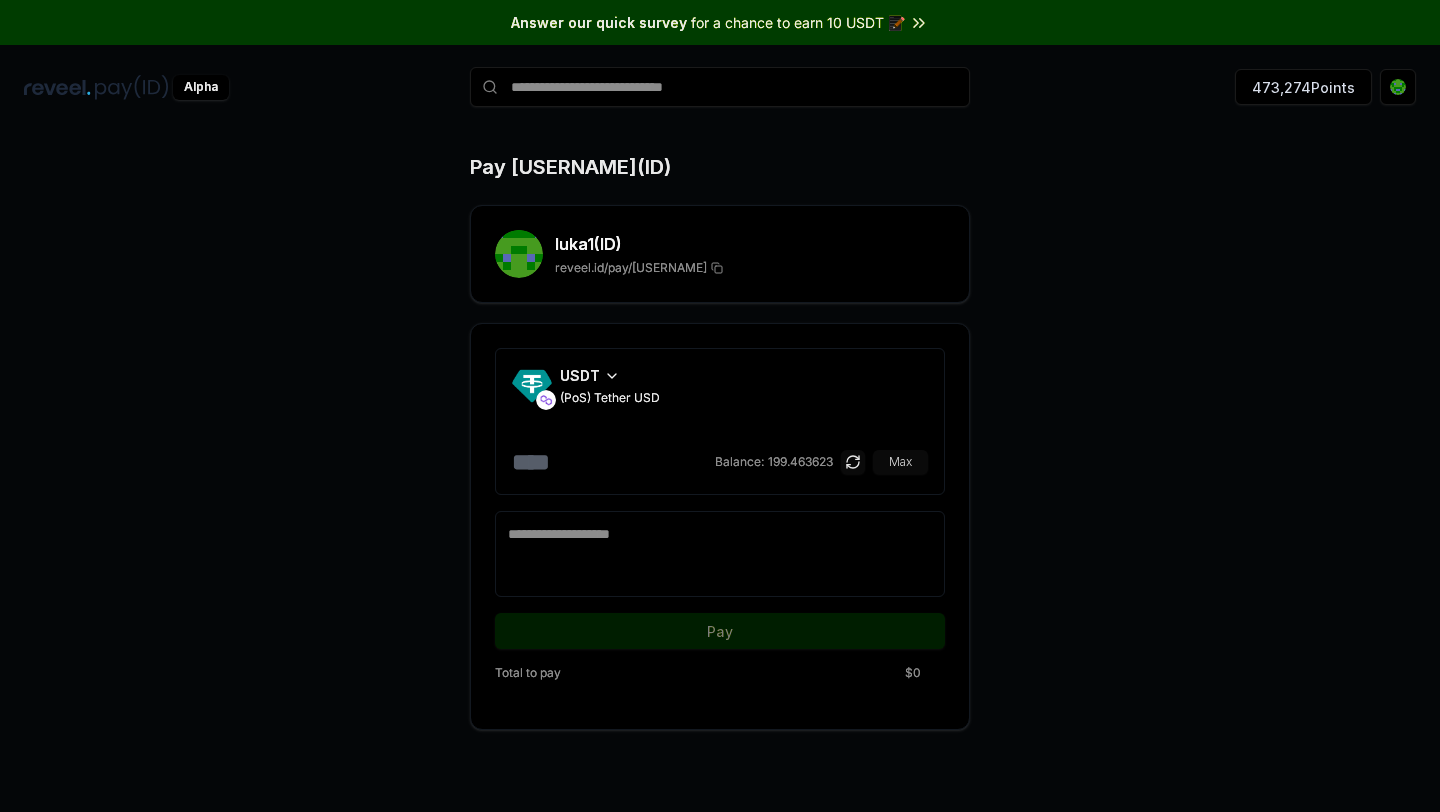 click 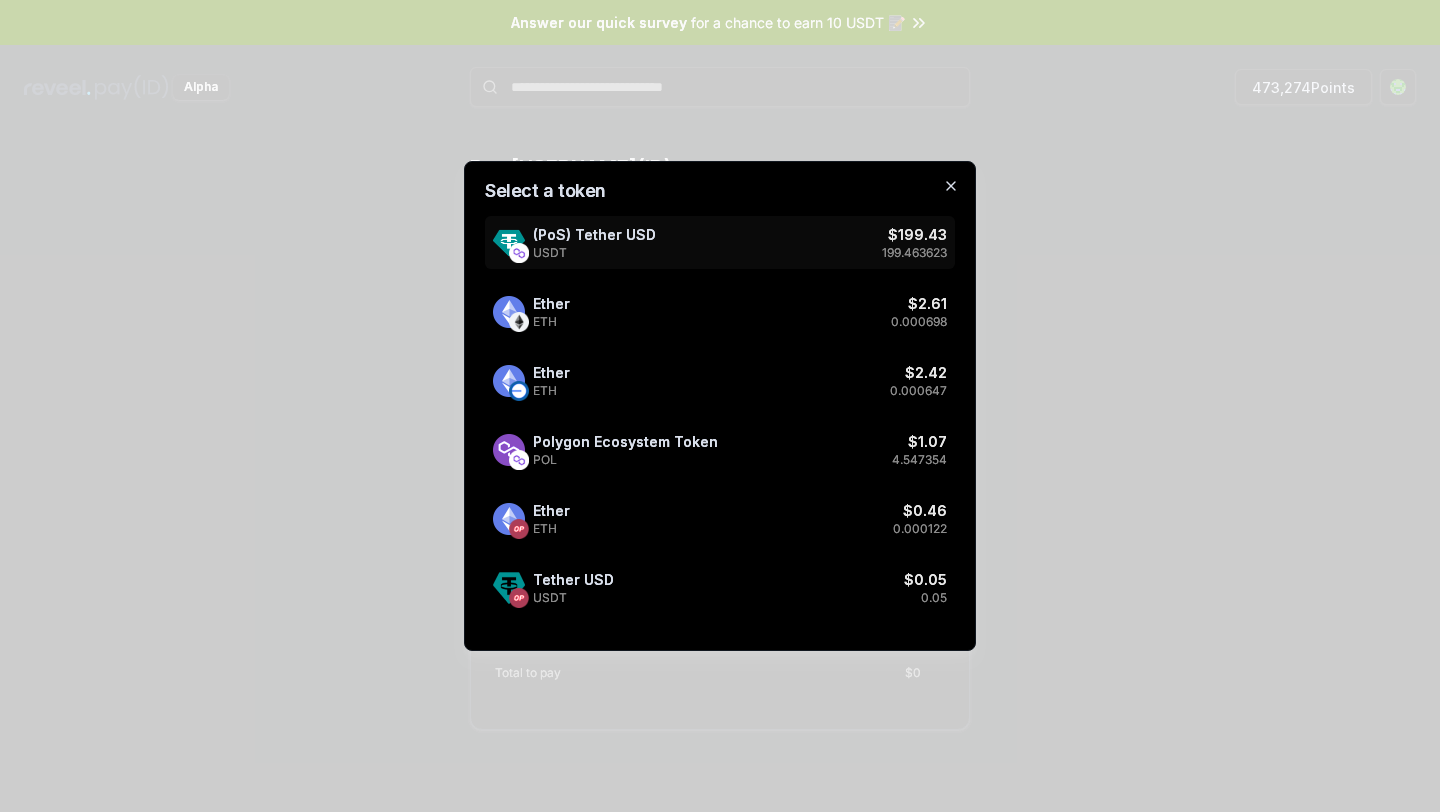 click 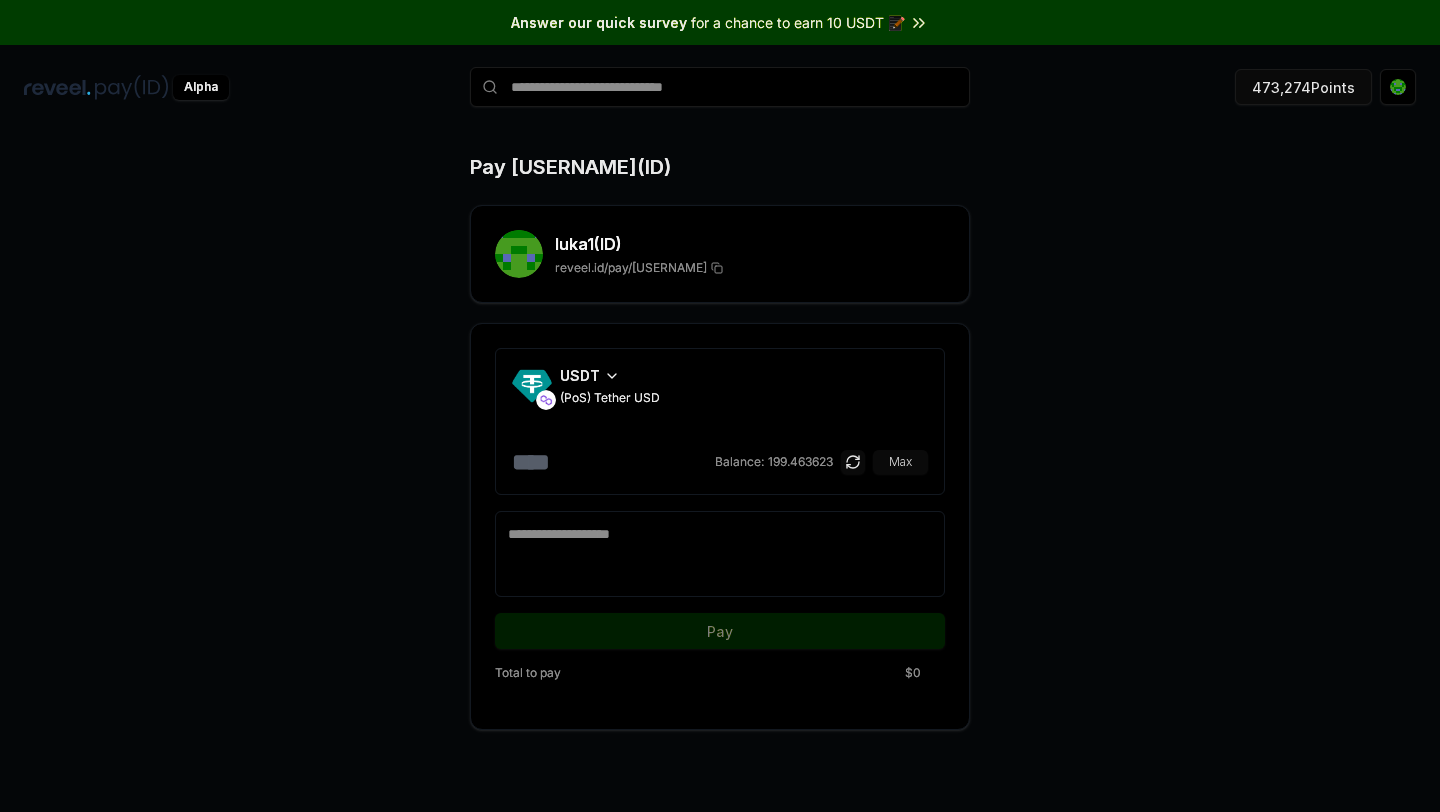 click on "473,274  Points" at bounding box center [1303, 87] 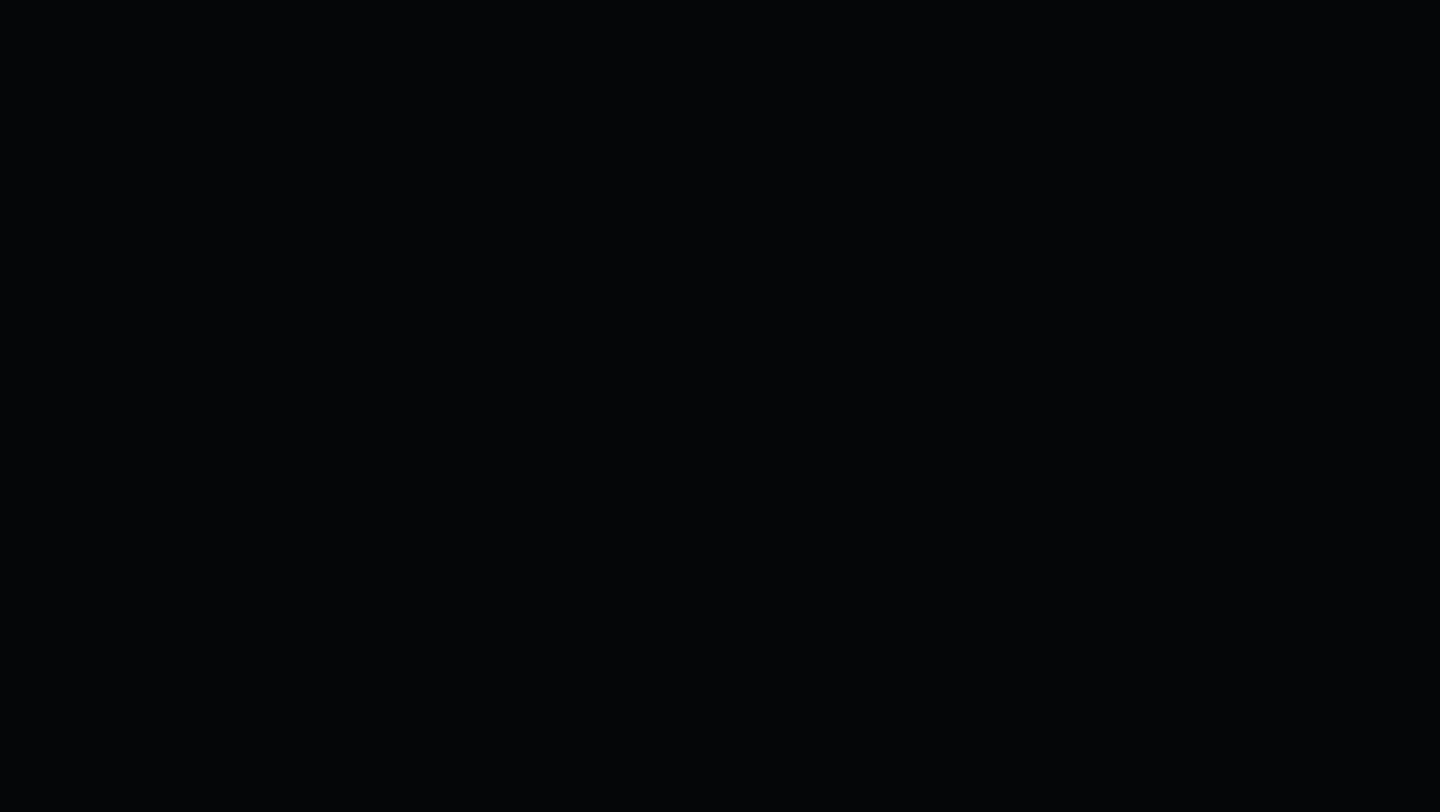 scroll, scrollTop: 0, scrollLeft: 0, axis: both 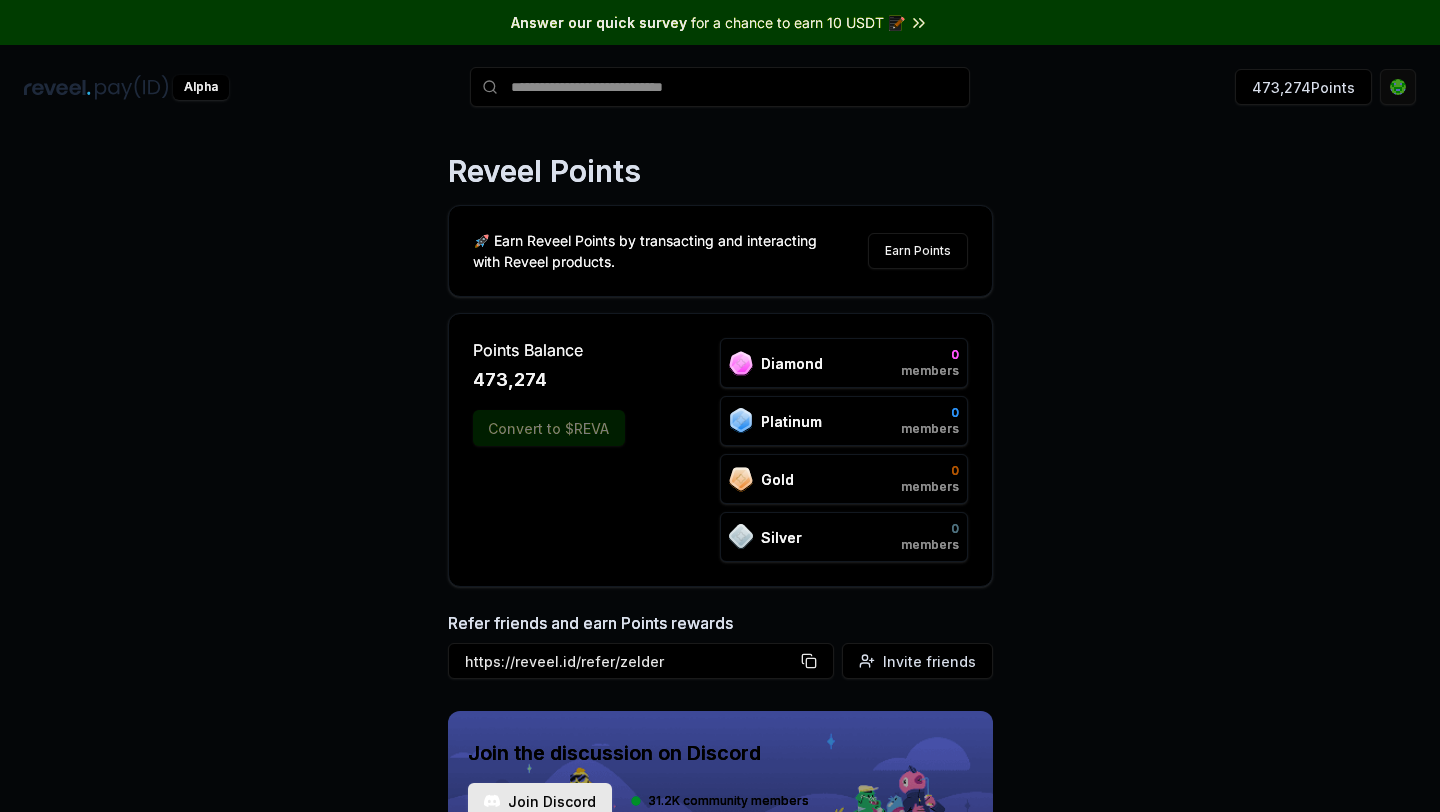 click on "Answer our quick survey for a chance to earn 10 USDT 📝 Alpha 473,274 Points Reveel Points 🚀 Earn Reveel Points by transacting and interacting with Reveel products. Earn Points Points Balance 473,274 Convert to $REVA Diamond 0 members Platinum 0 members Gold 0 members Silver 0 members Refer friends and earn Points rewards https://reveel.id/refer/[USERNAME] Invite friends Join the discussion on Discord Join Discord 31.2K community members" at bounding box center [720, 406] 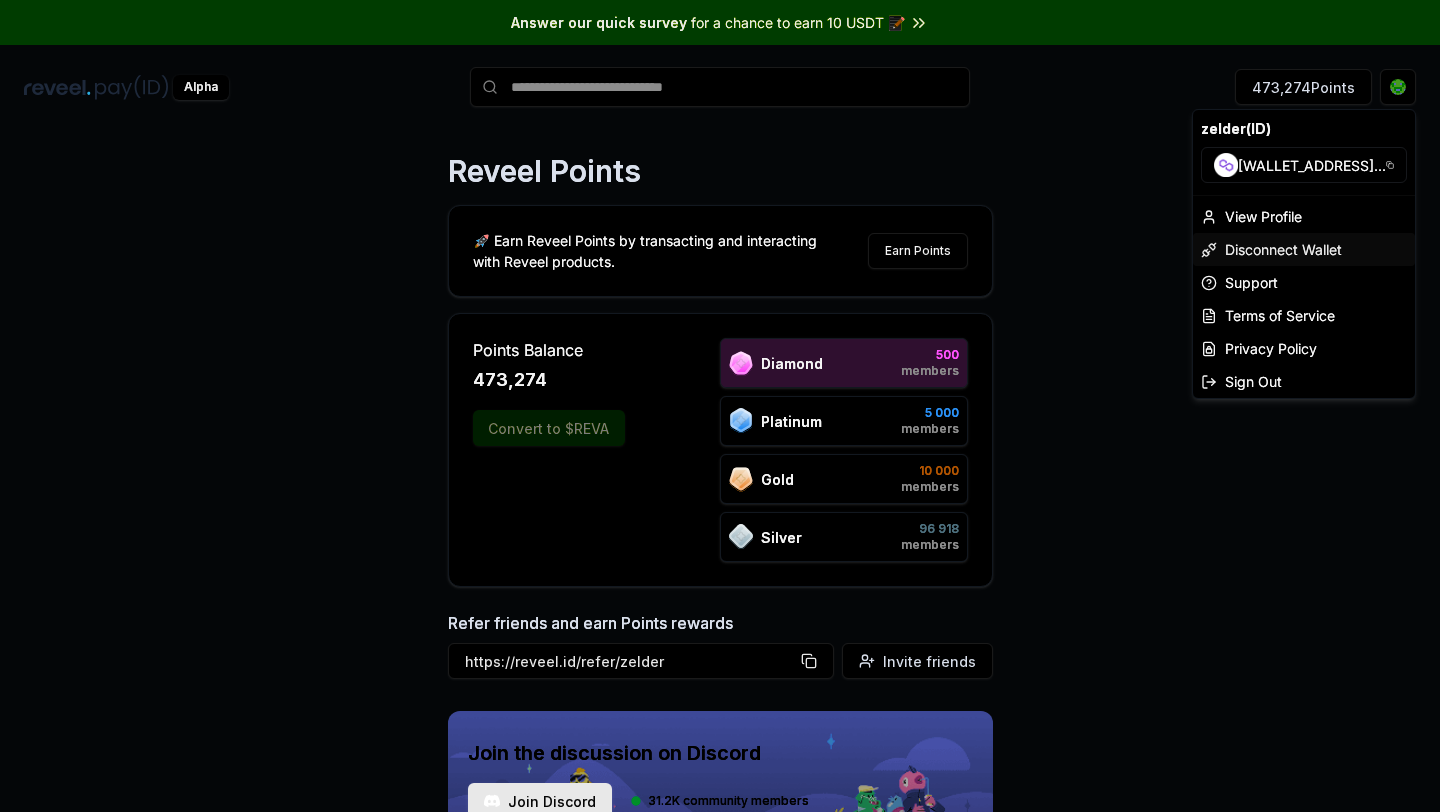 click on "Disconnect Wallet" at bounding box center (1304, 249) 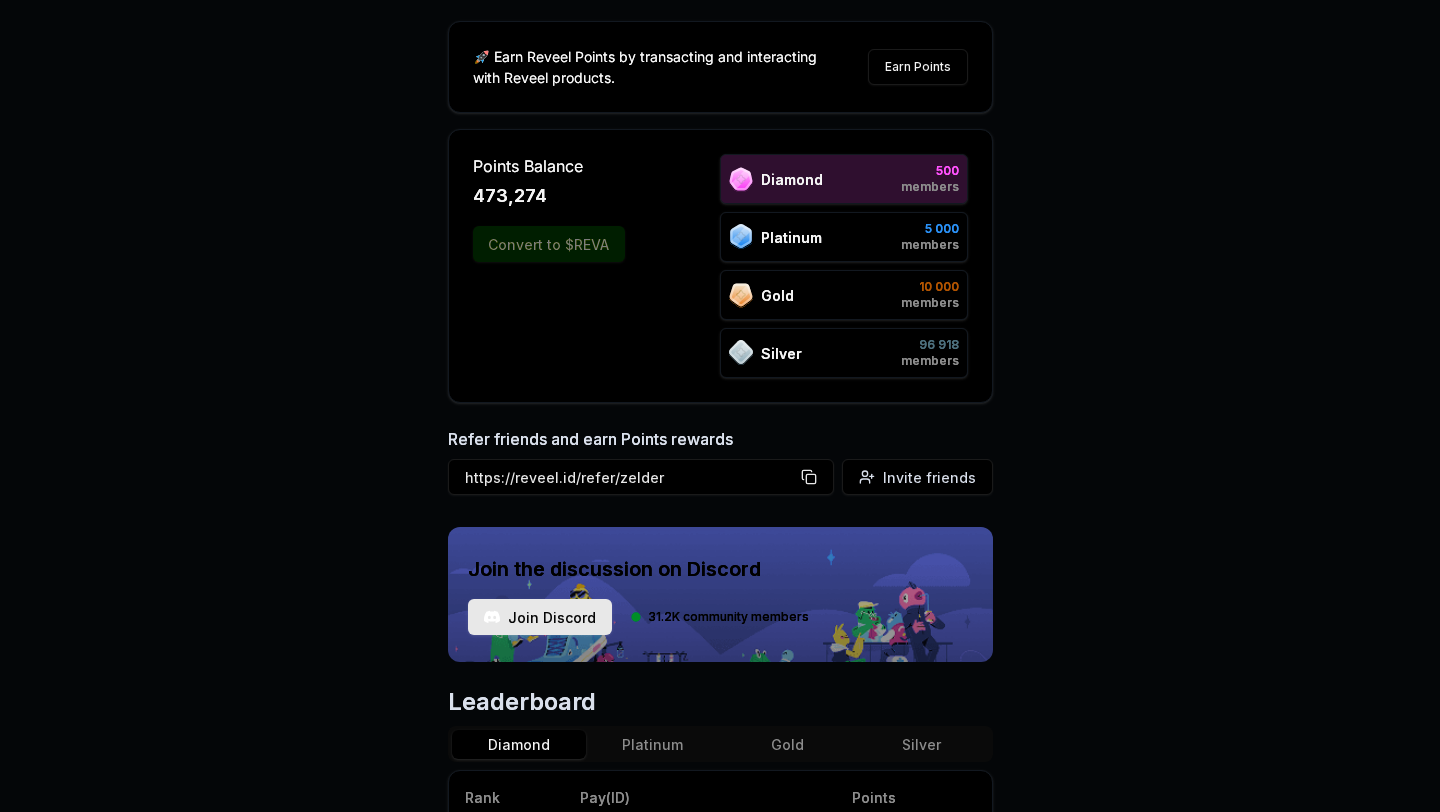 scroll, scrollTop: 197, scrollLeft: 0, axis: vertical 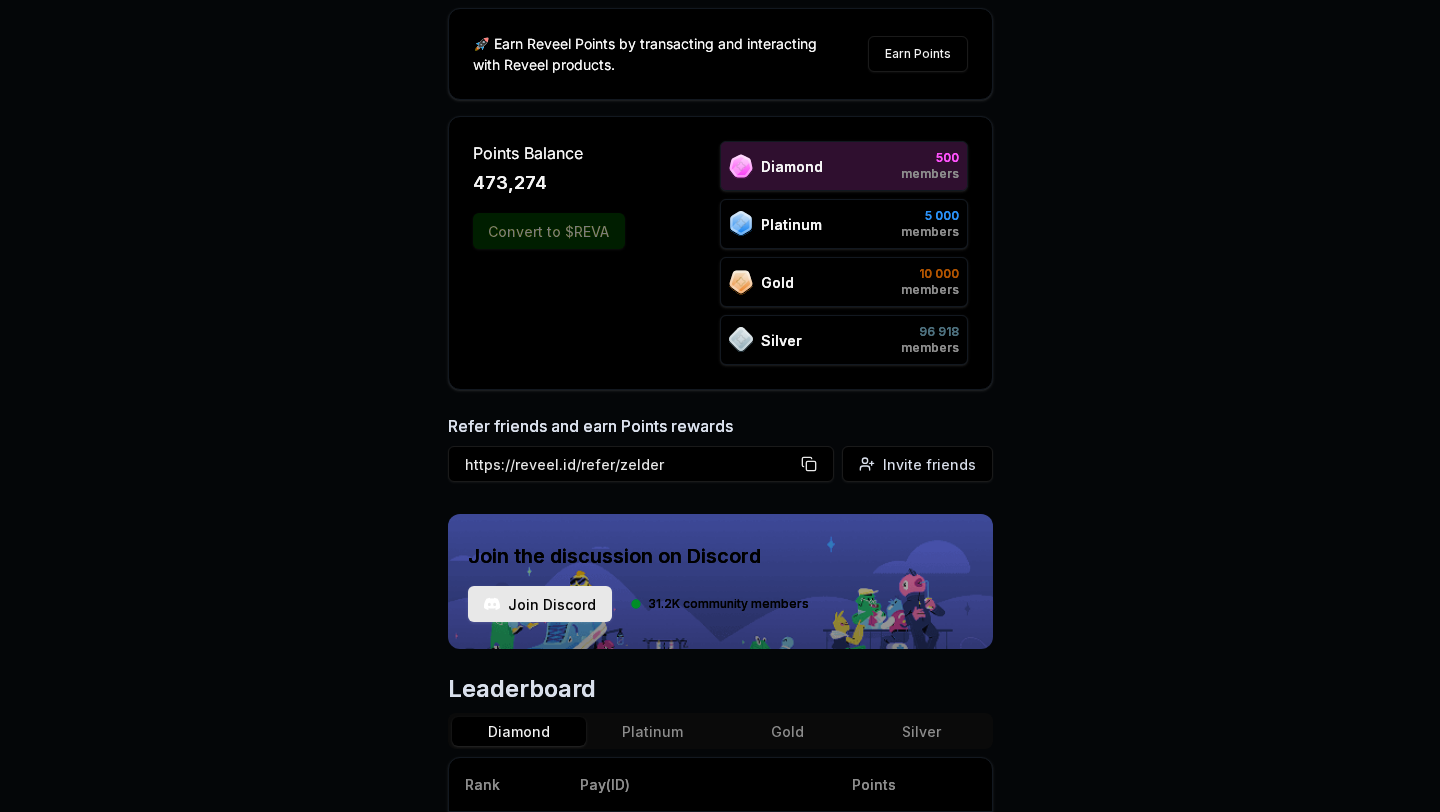 click on "Convert to $REVA" at bounding box center [549, 231] 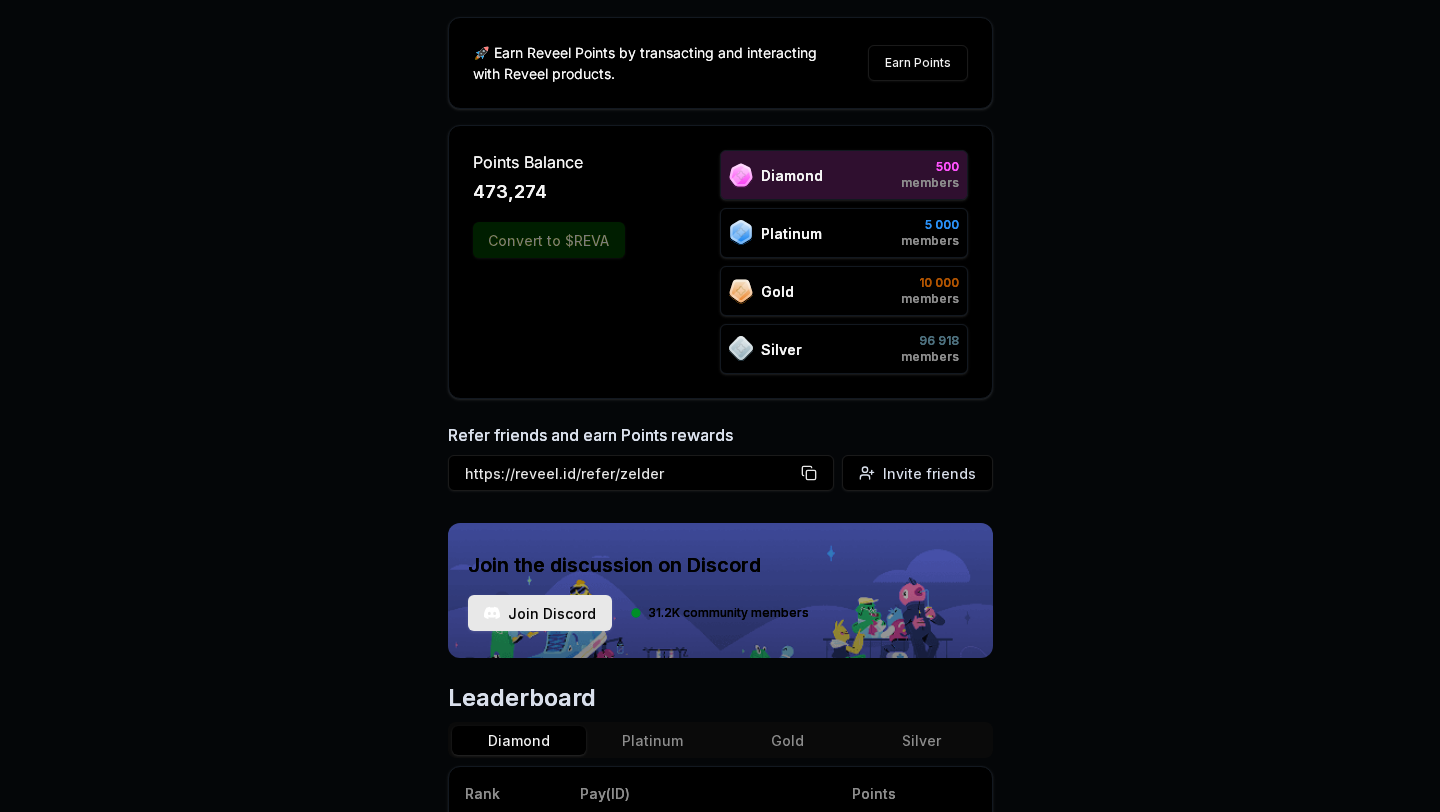 scroll, scrollTop: 165, scrollLeft: 0, axis: vertical 